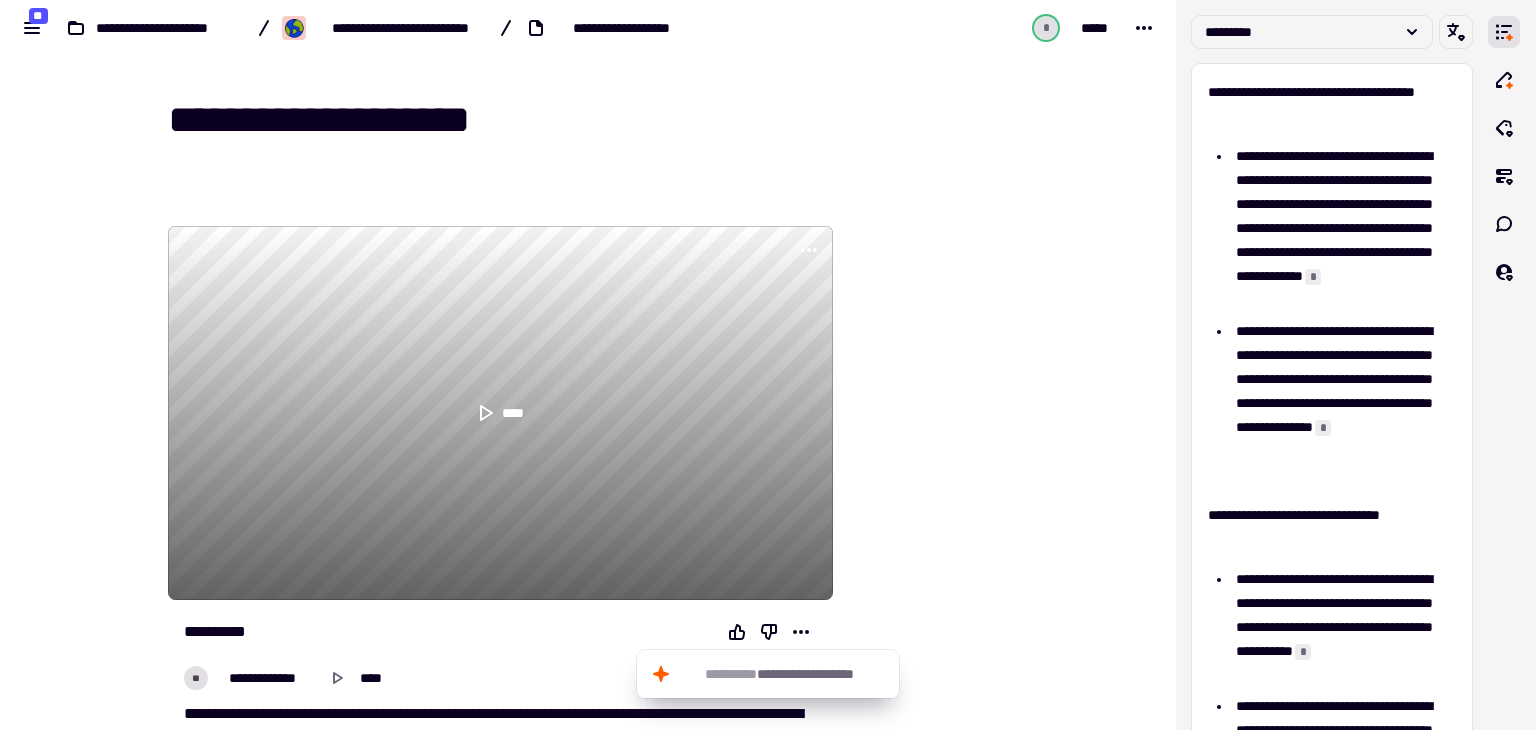 scroll, scrollTop: 0, scrollLeft: 0, axis: both 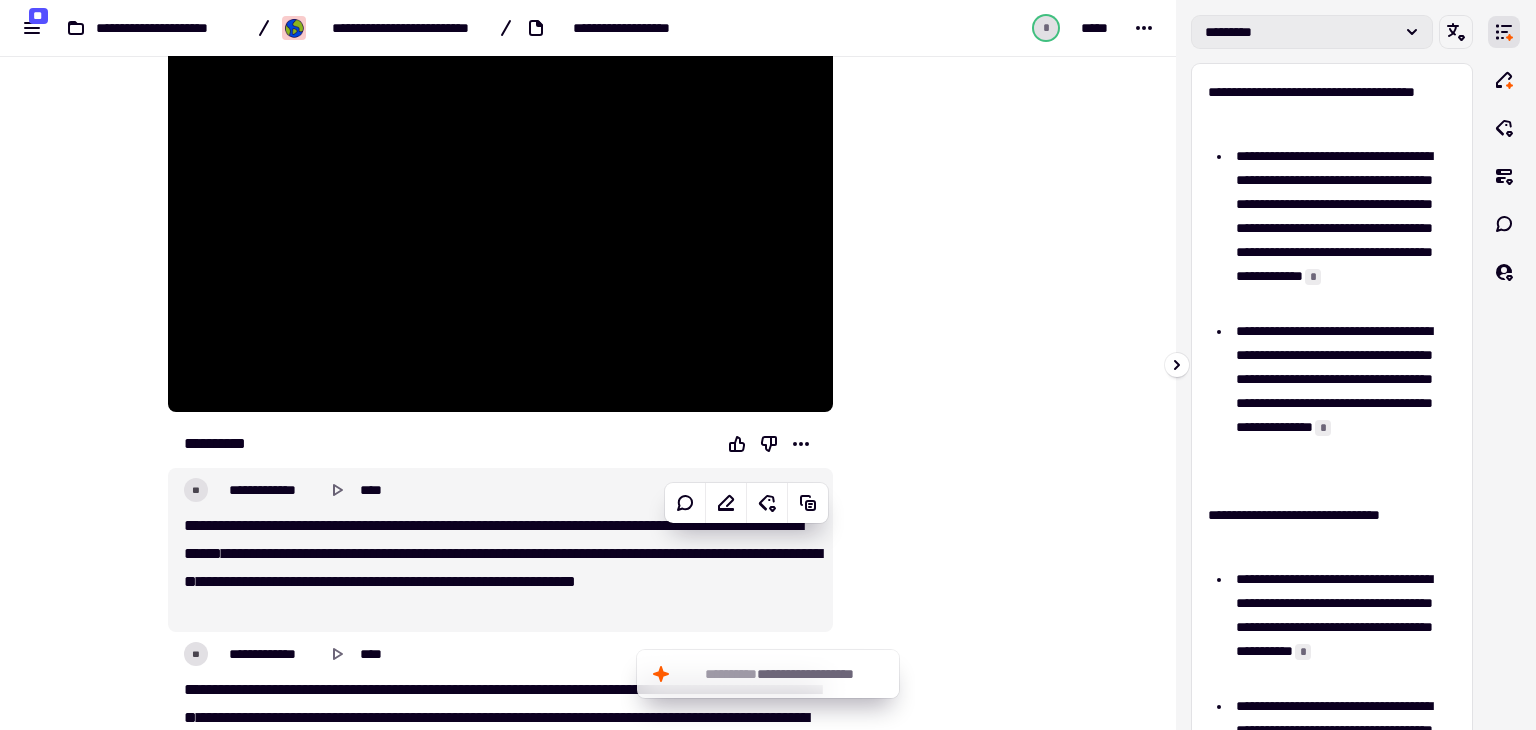click on "*********" 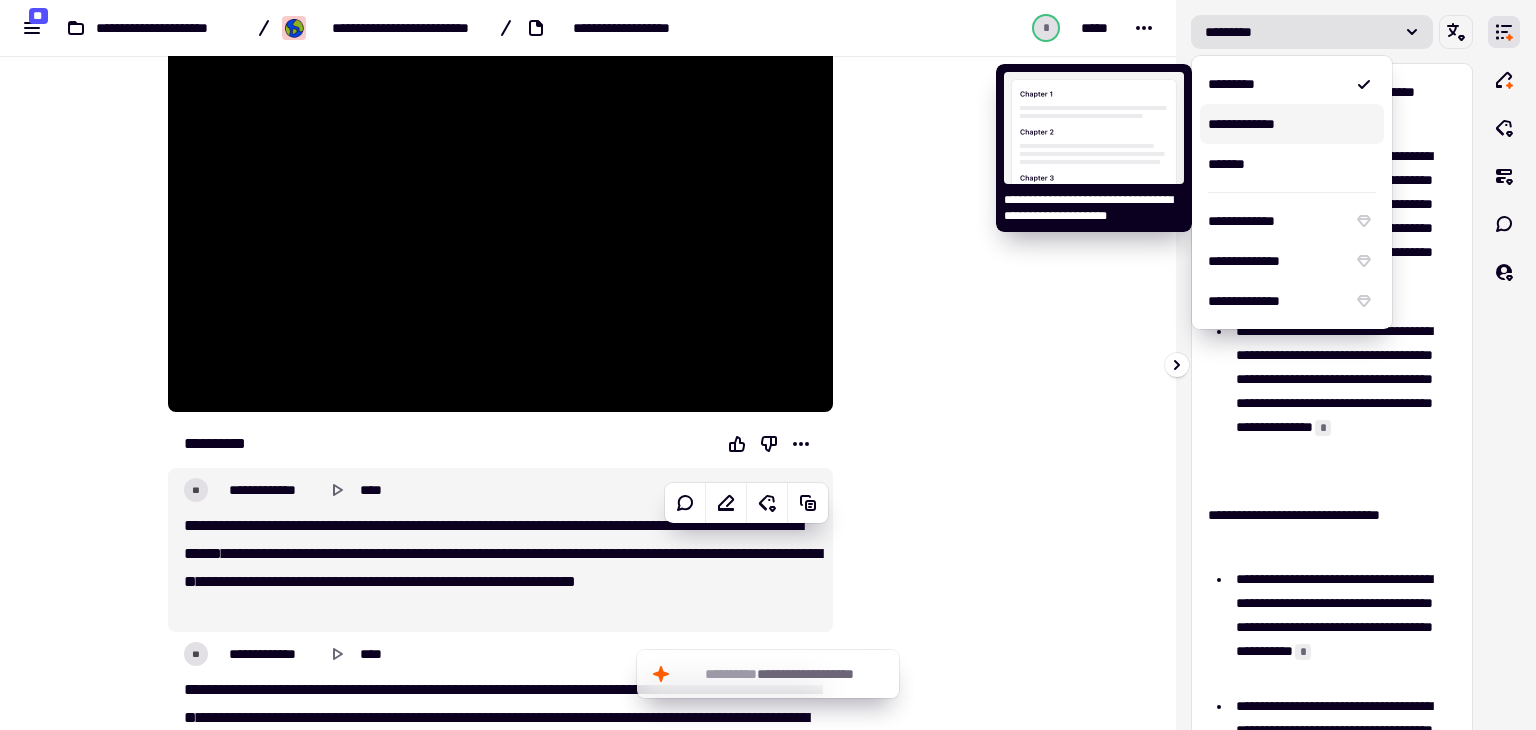 click on "**********" at bounding box center [1292, 124] 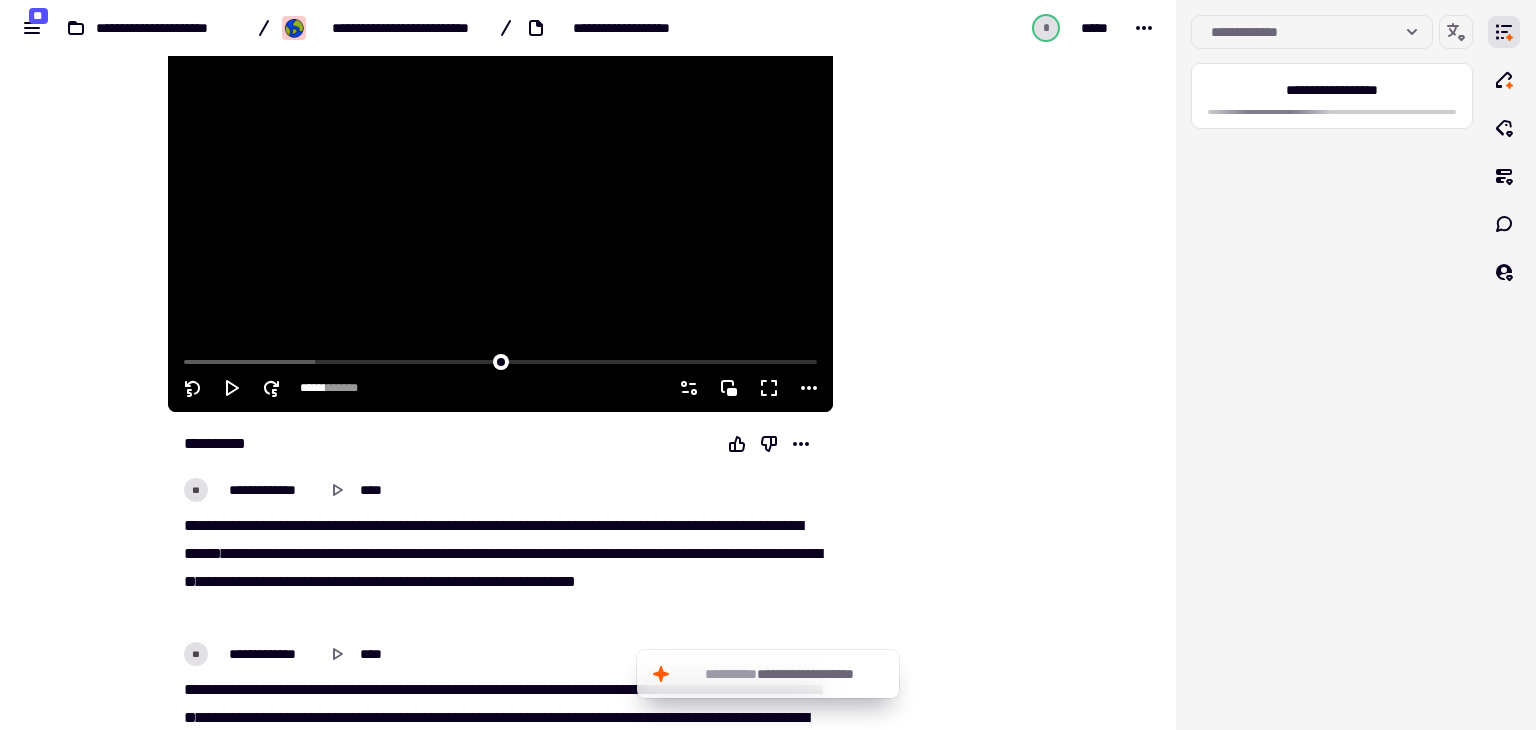 scroll, scrollTop: 0, scrollLeft: 0, axis: both 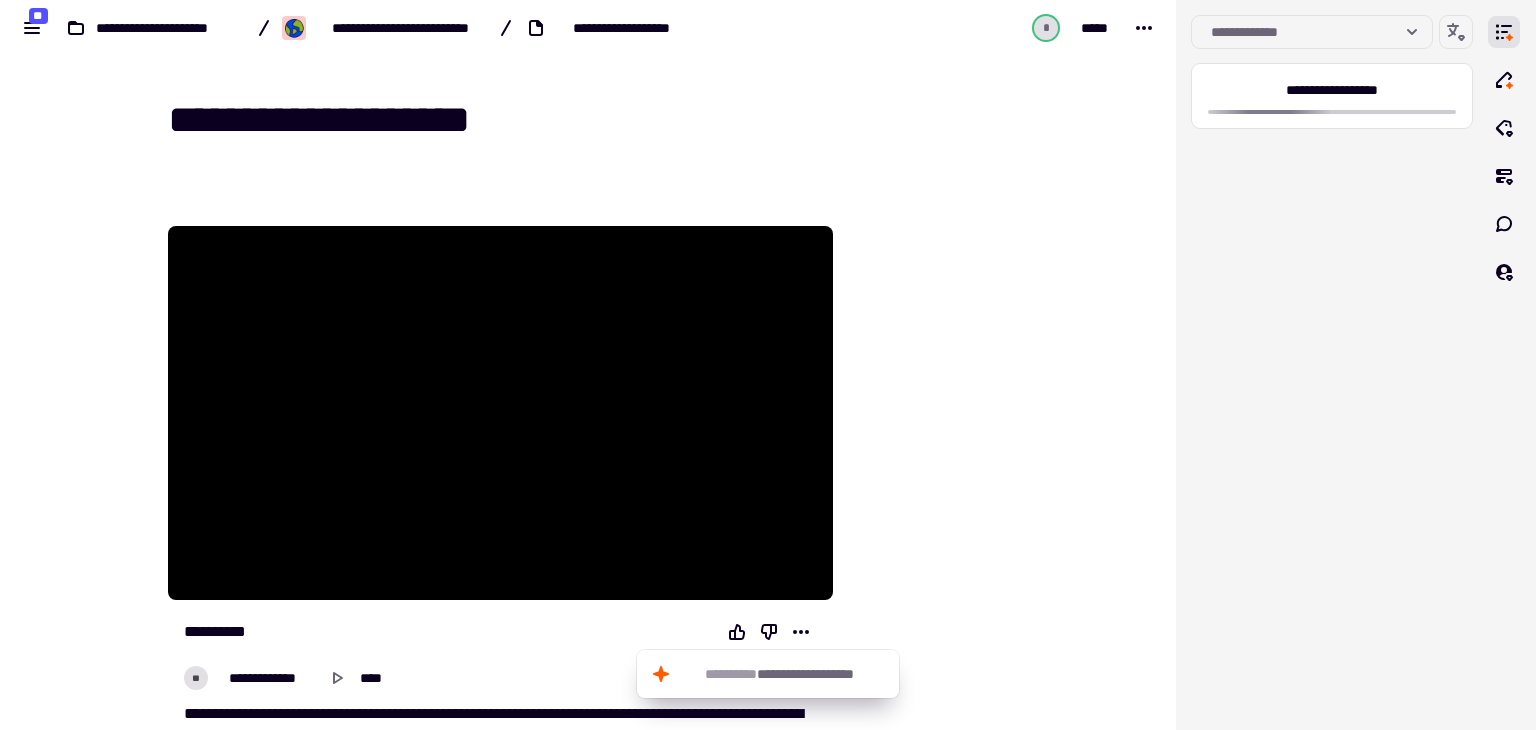 click on "**********" at bounding box center (600, 121) 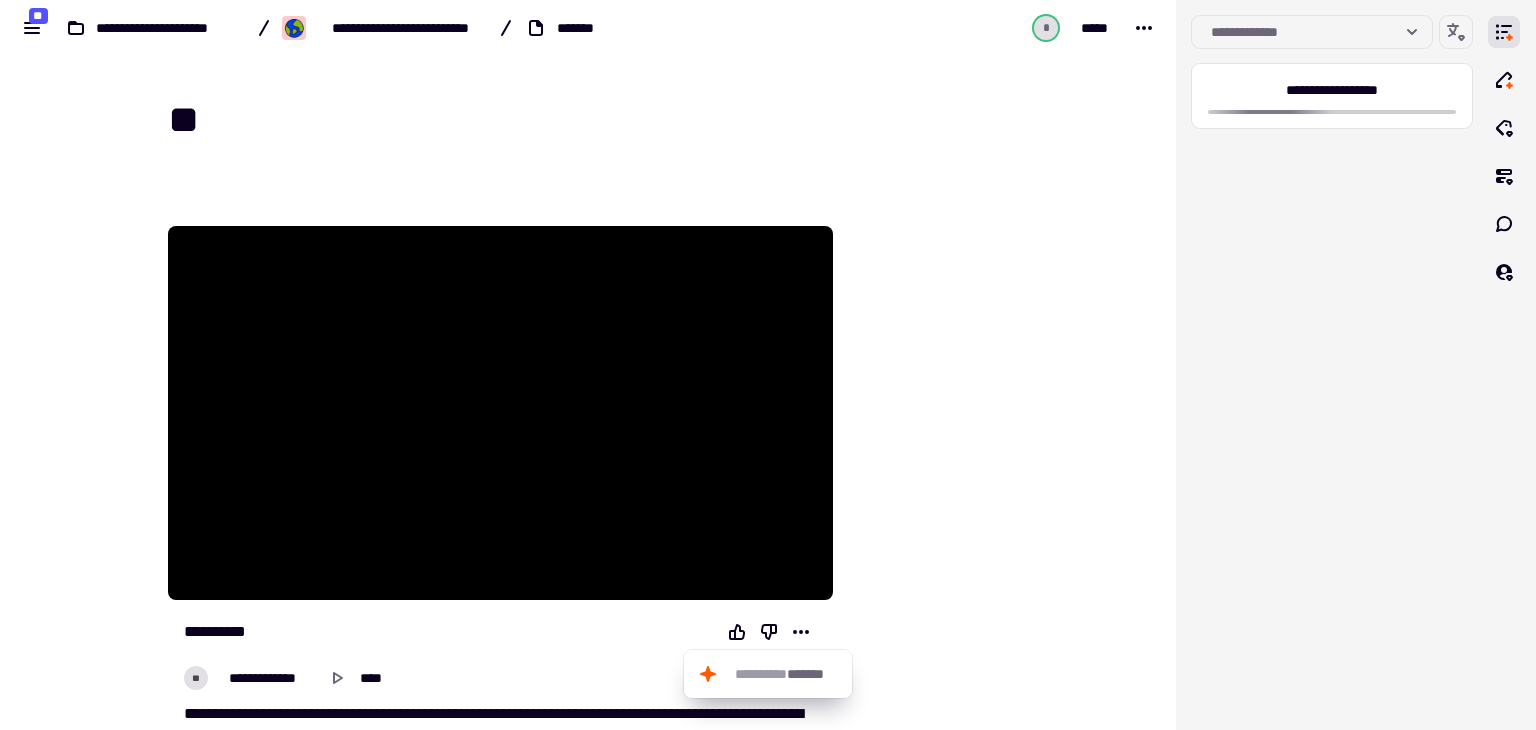 type on "*" 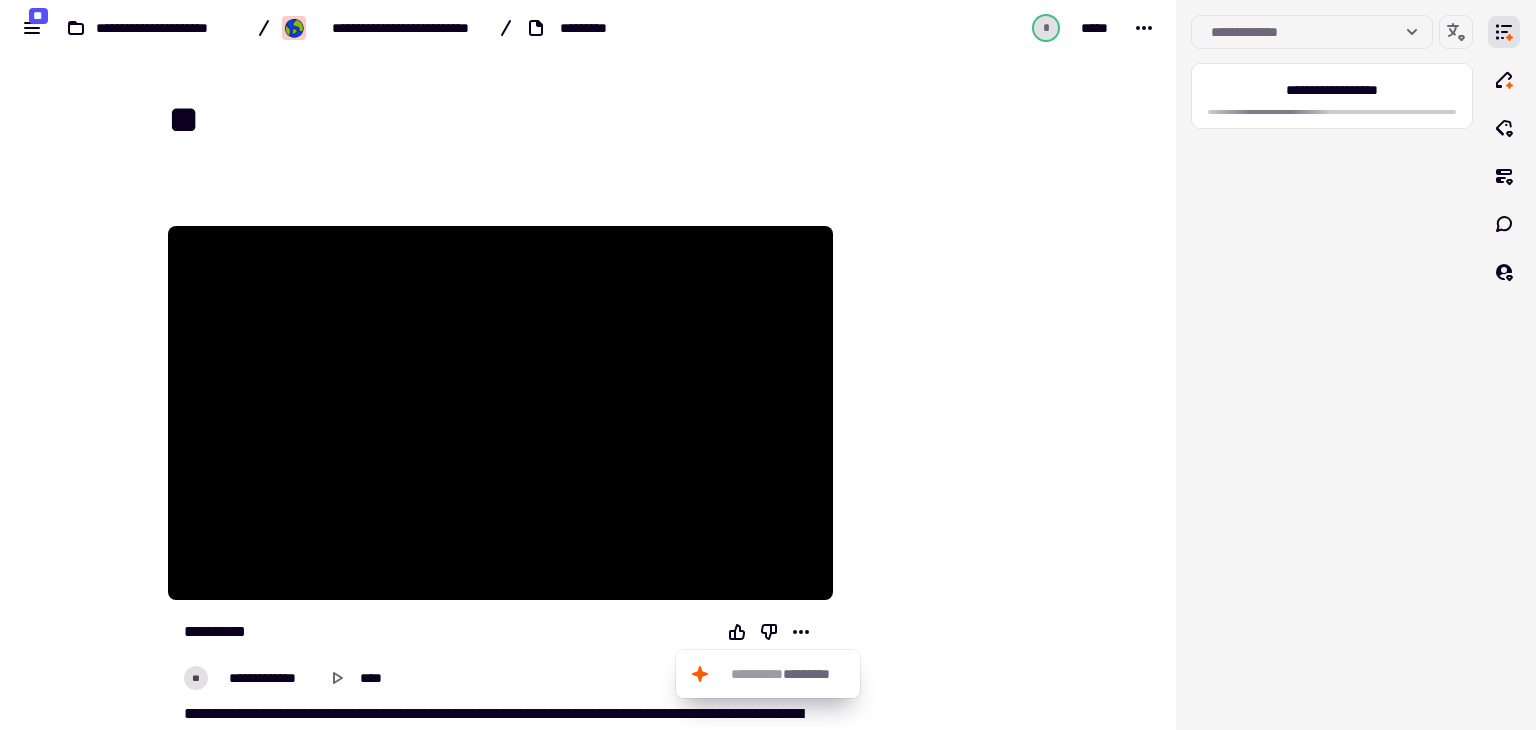 type on "*" 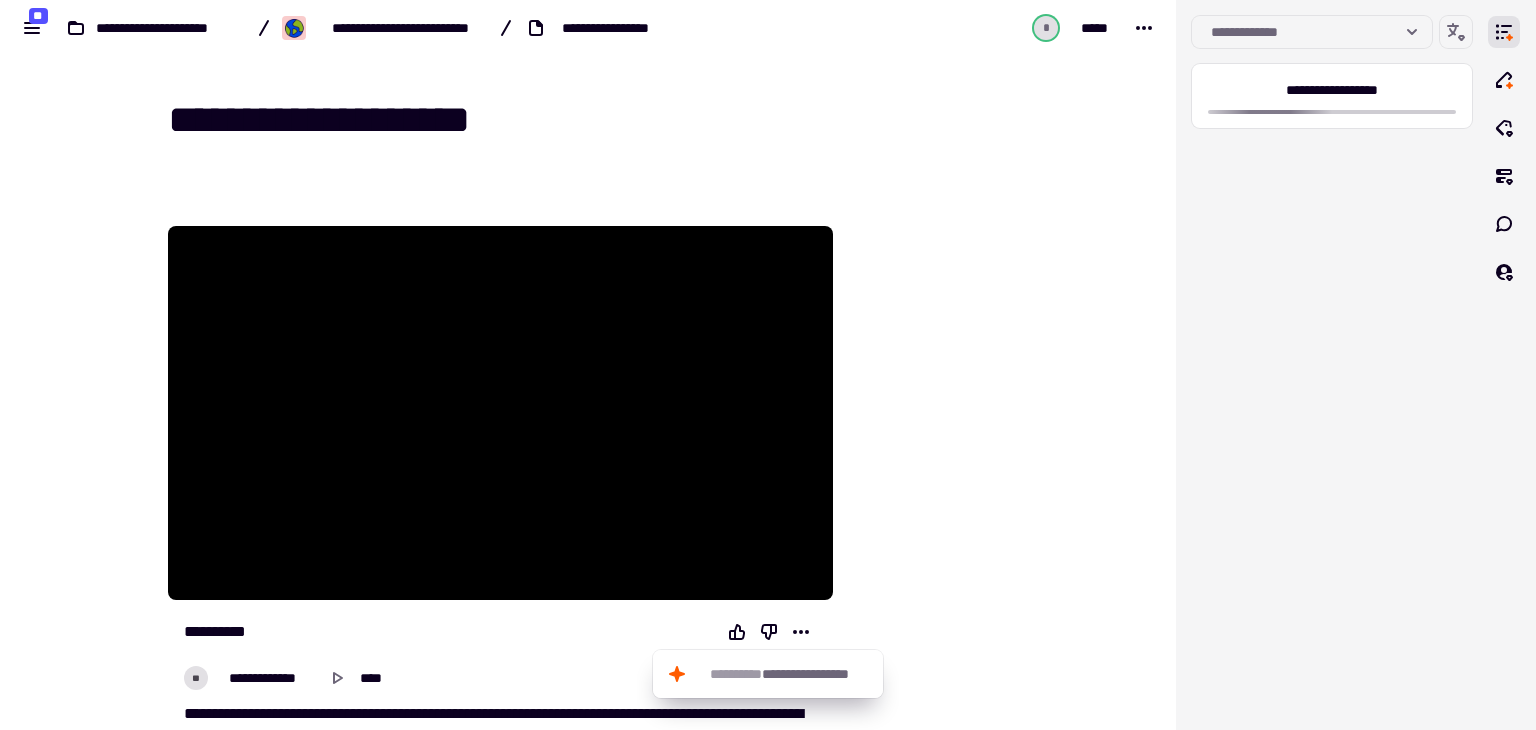 type on "**********" 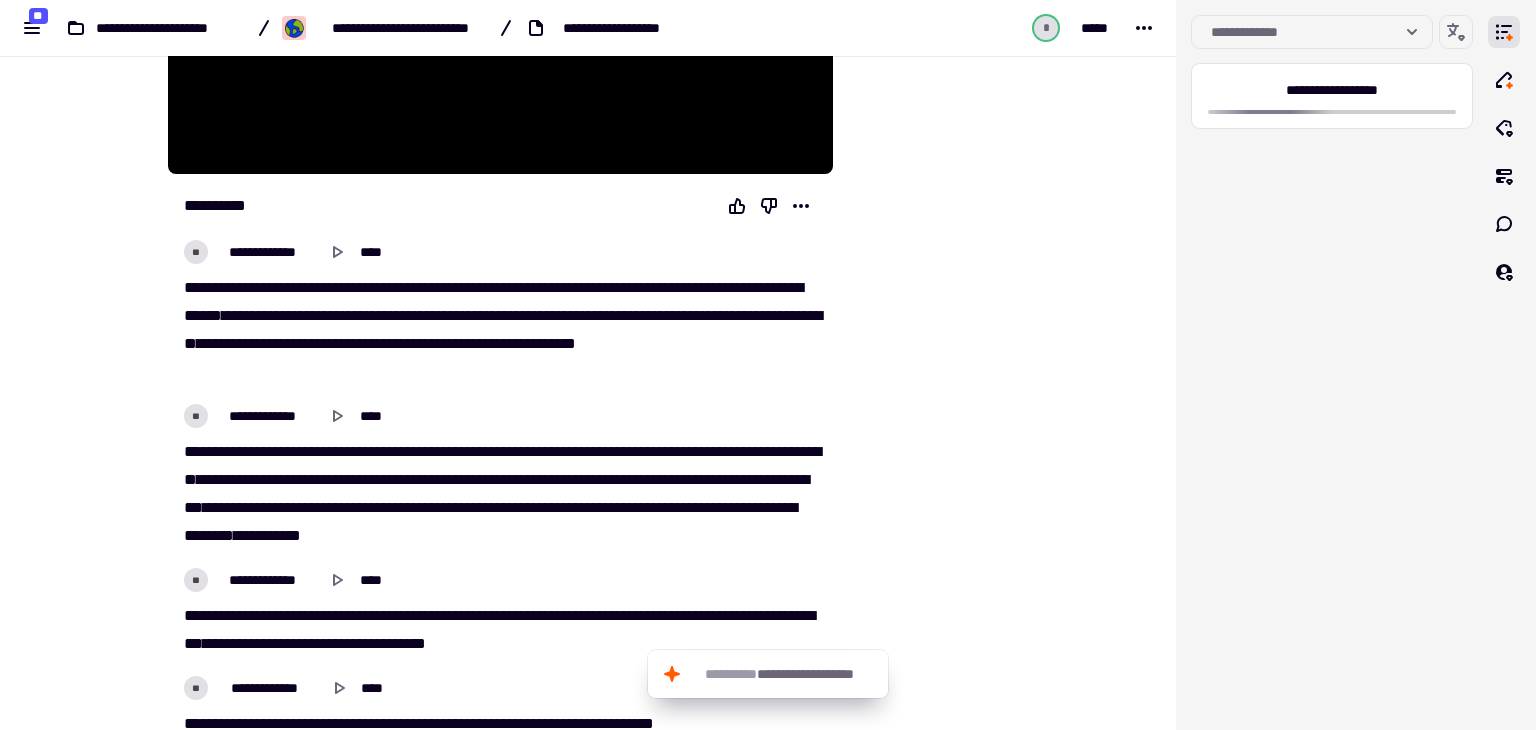 scroll, scrollTop: 224, scrollLeft: 0, axis: vertical 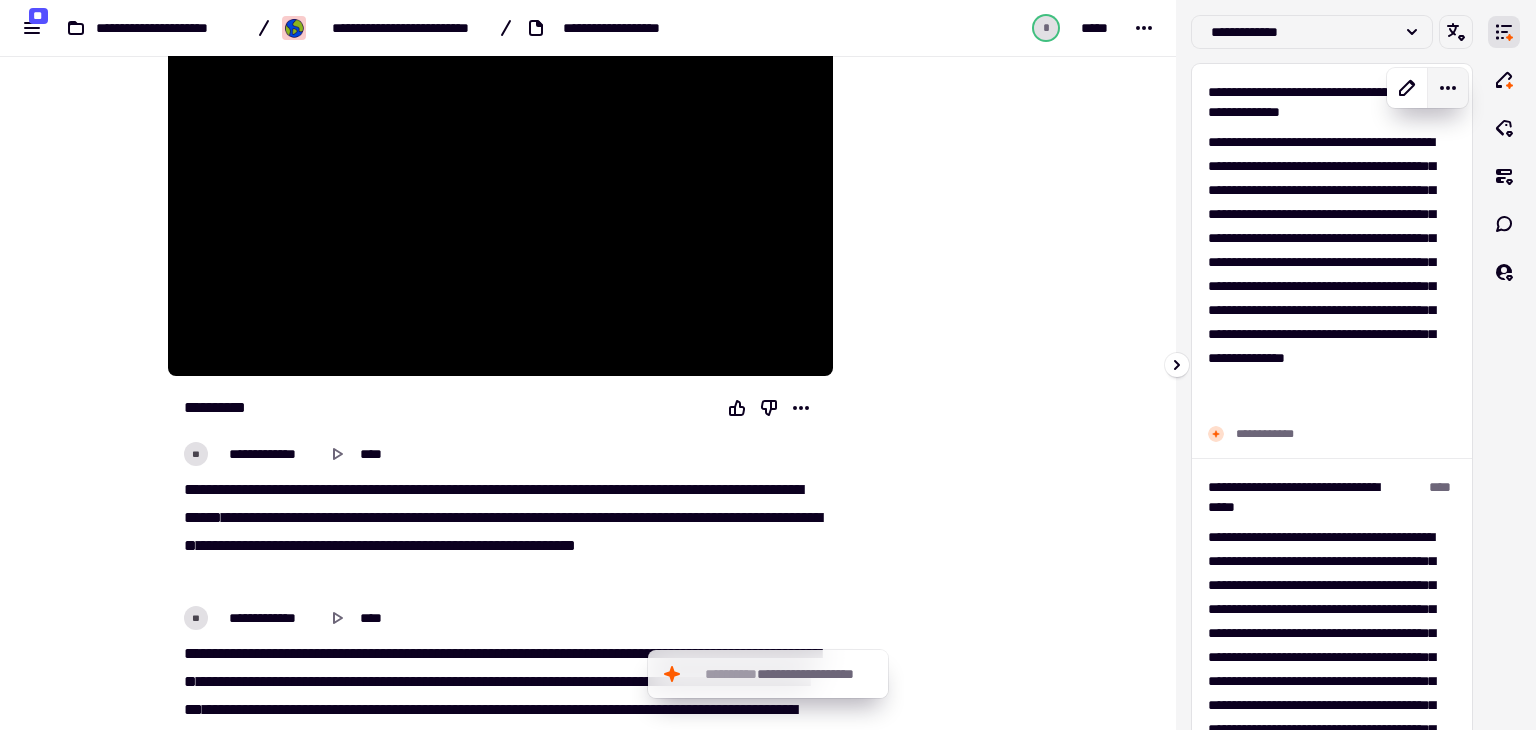 click 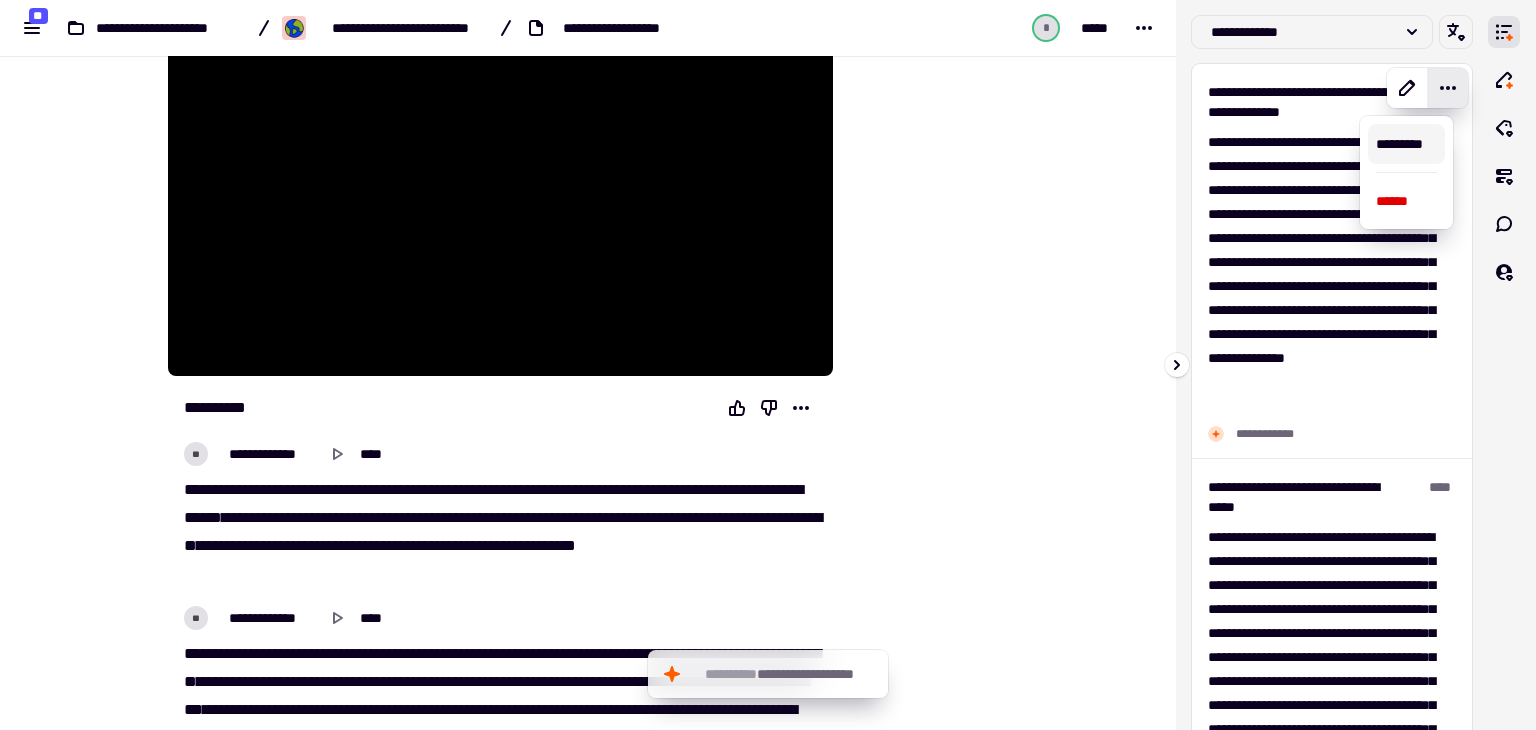 click on "*********" at bounding box center [1406, 144] 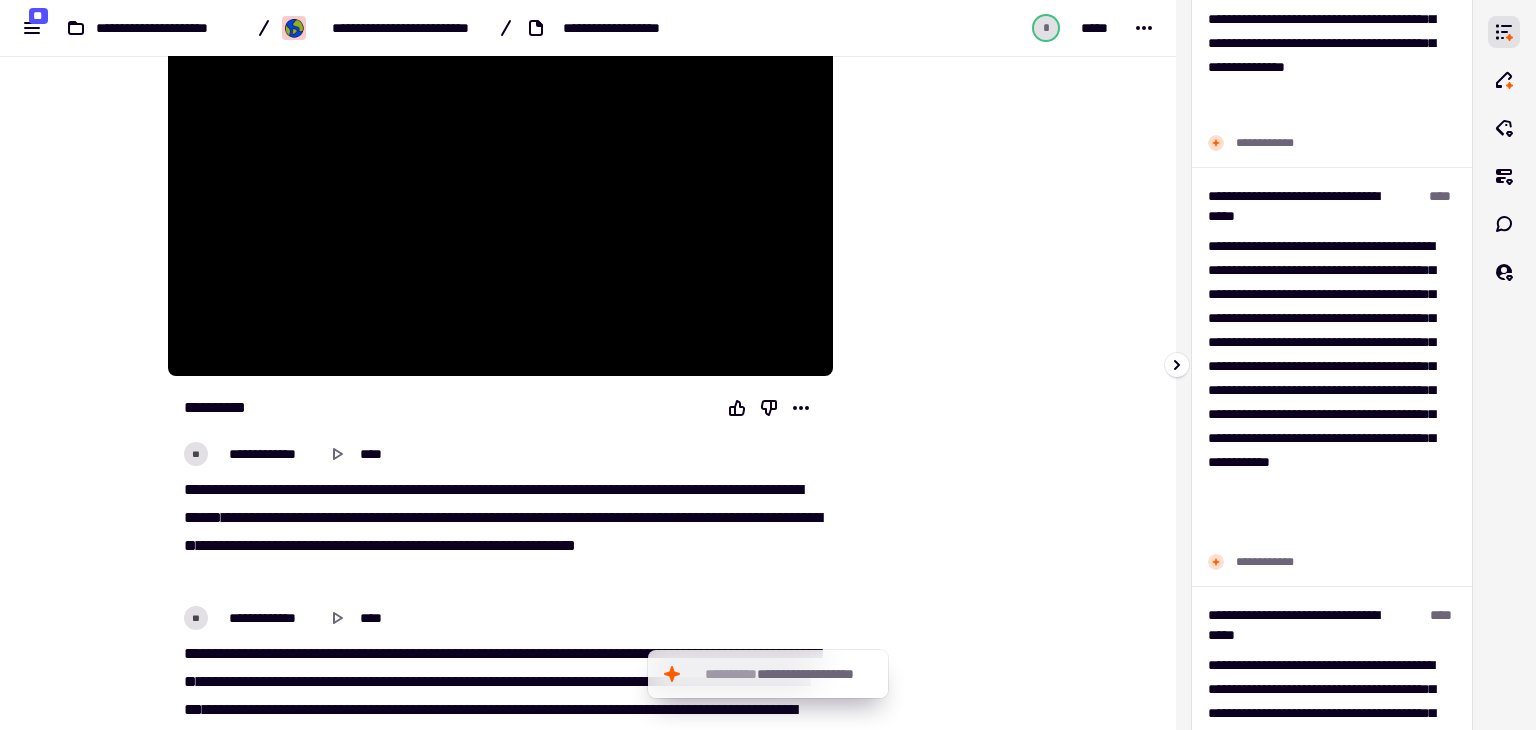 scroll, scrollTop: 304, scrollLeft: 0, axis: vertical 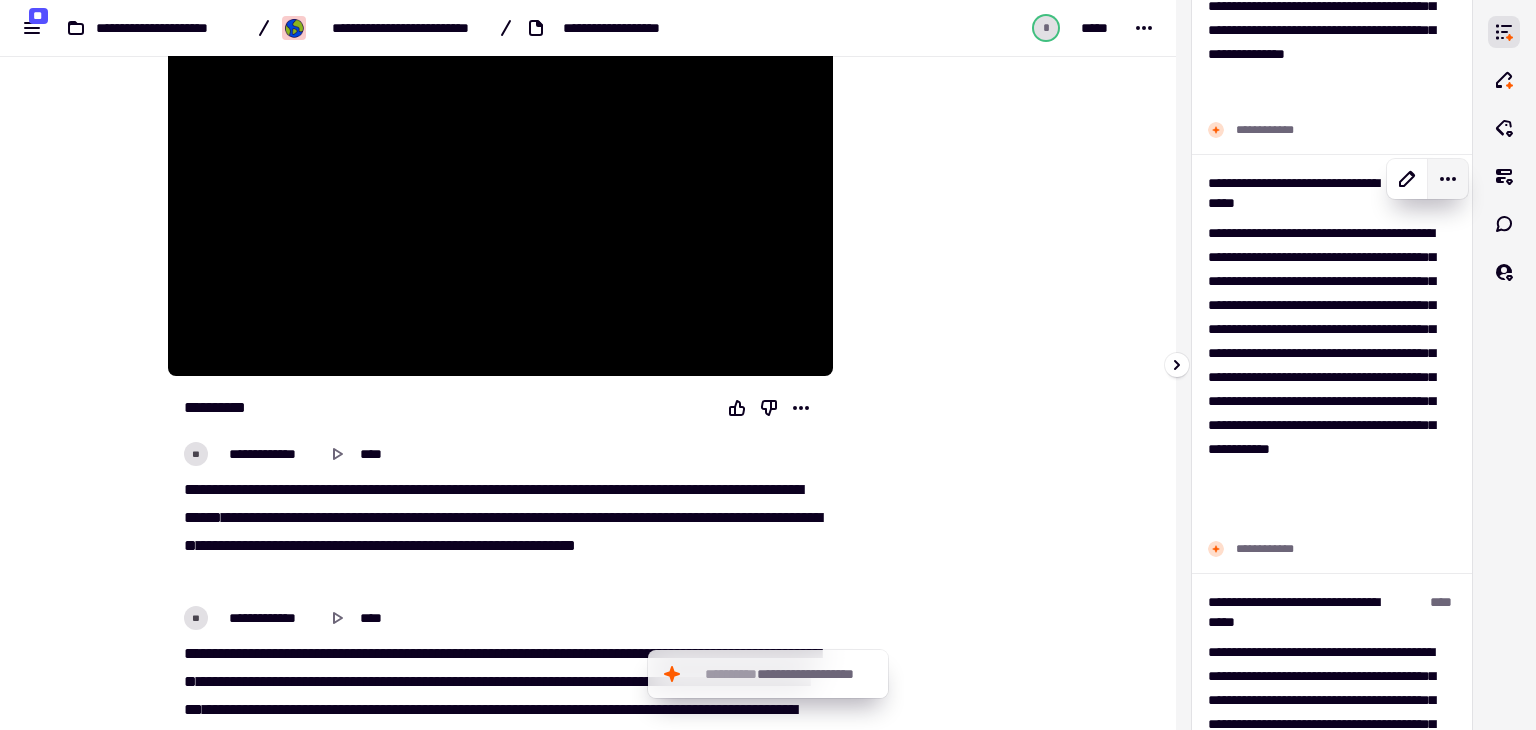 drag, startPoint x: 1452, startPoint y: 183, endPoint x: 1428, endPoint y: 177, distance: 24.738634 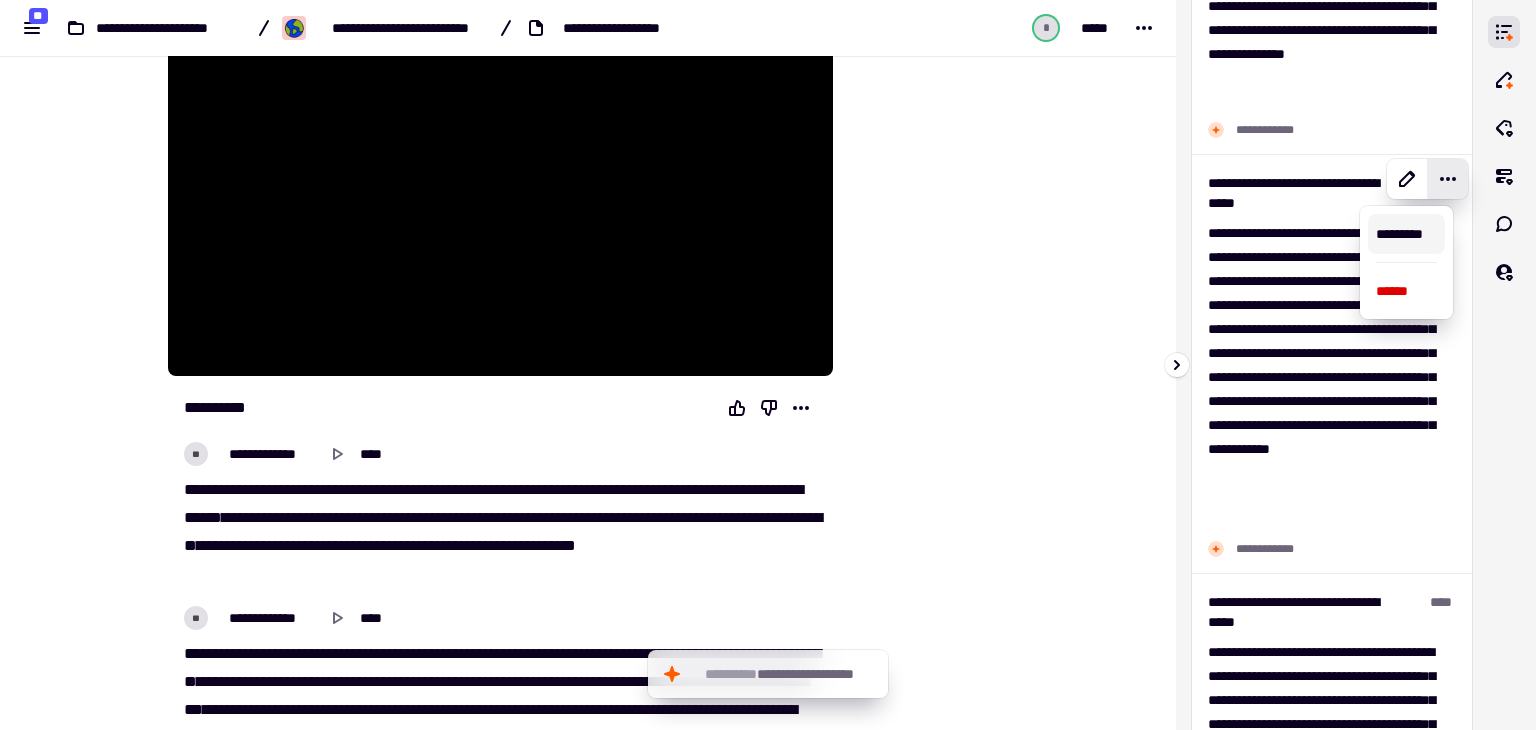click on "*********" at bounding box center [1406, 234] 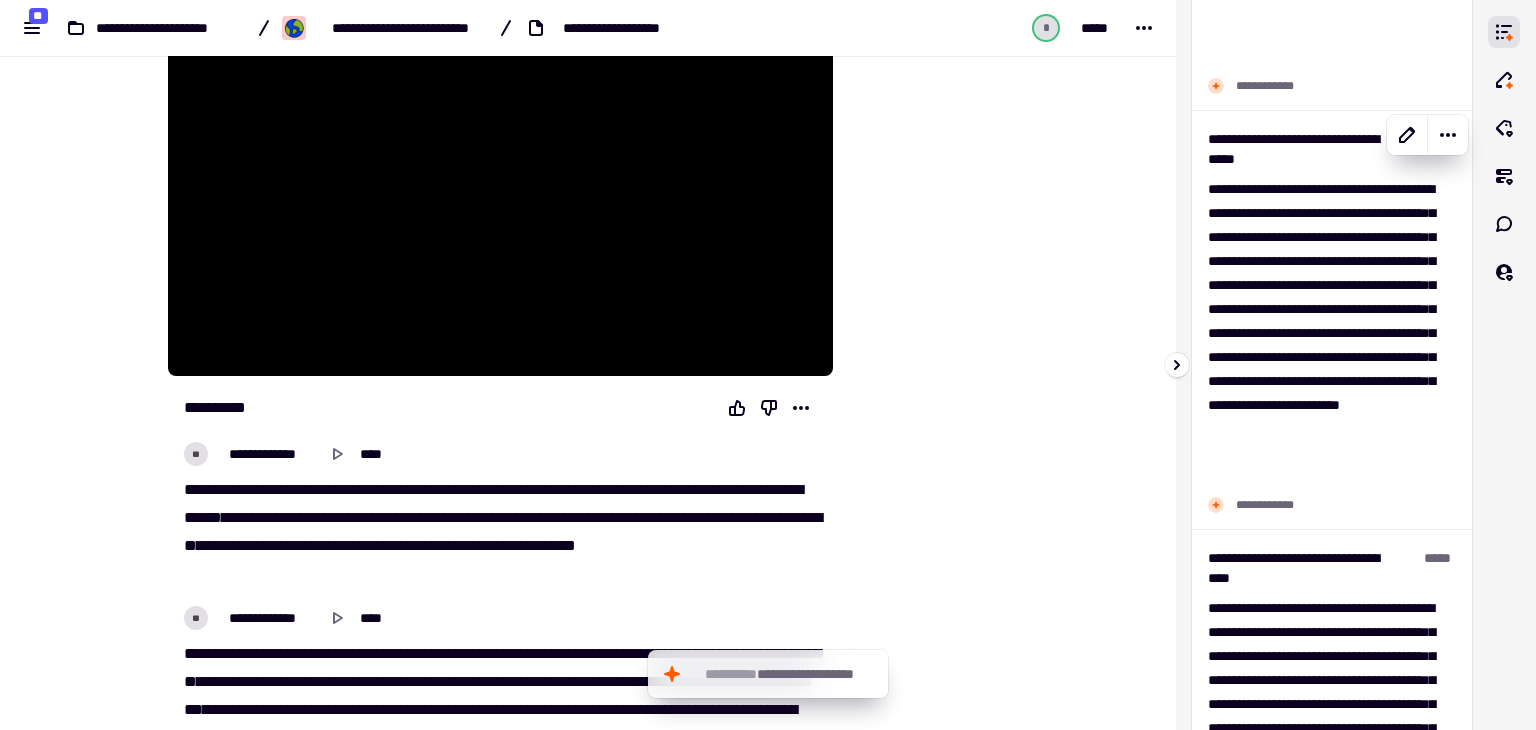 scroll, scrollTop: 768, scrollLeft: 0, axis: vertical 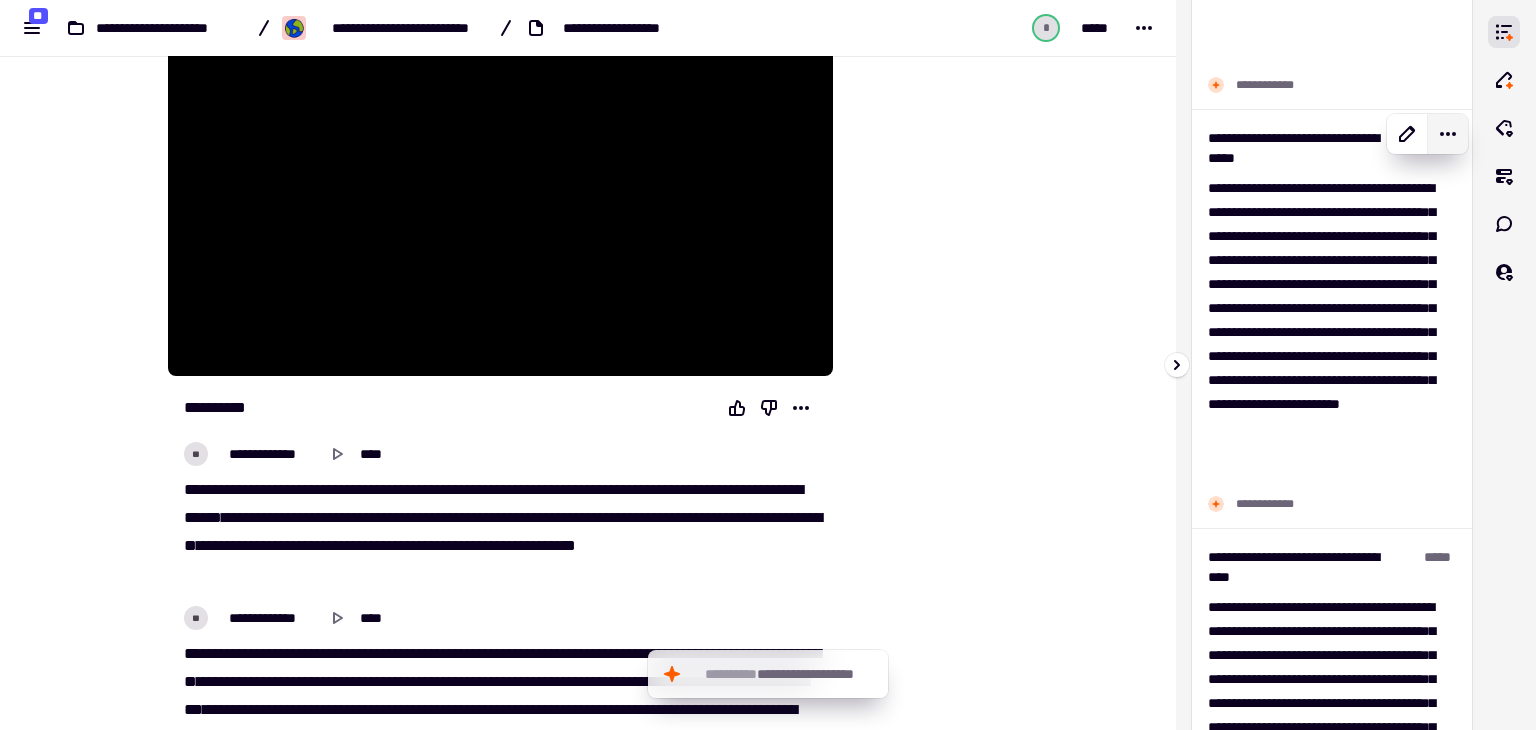 click 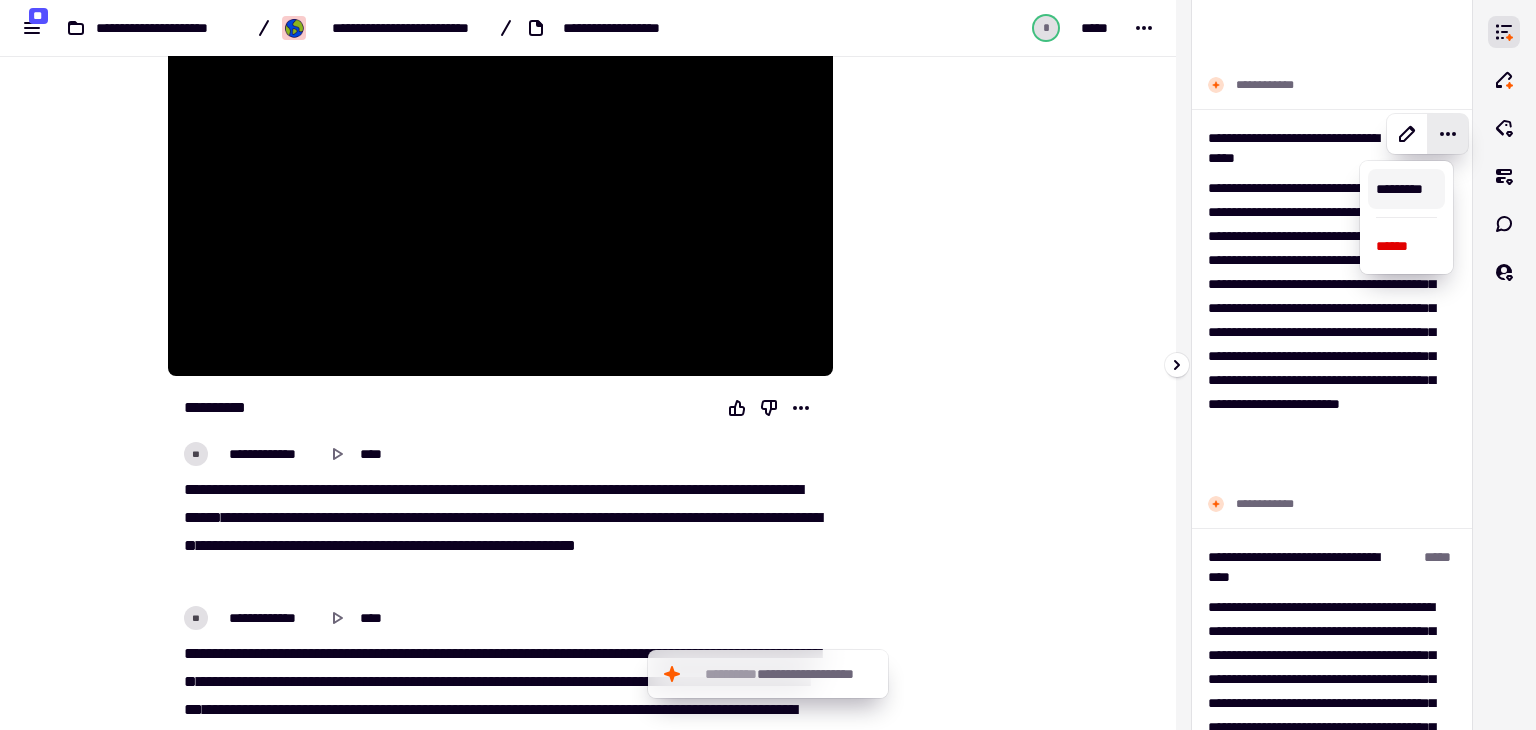 click on "*********" at bounding box center [1406, 189] 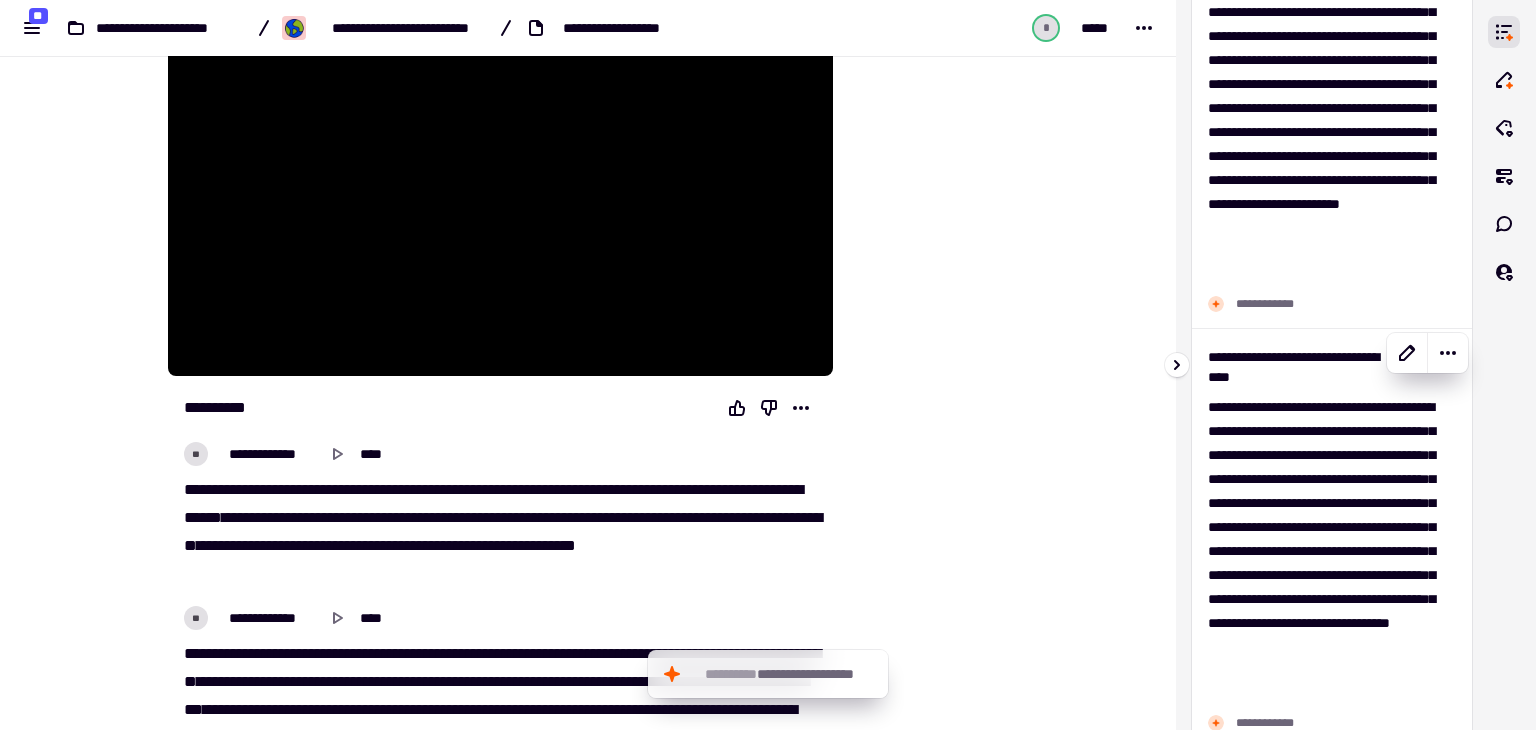 scroll, scrollTop: 970, scrollLeft: 0, axis: vertical 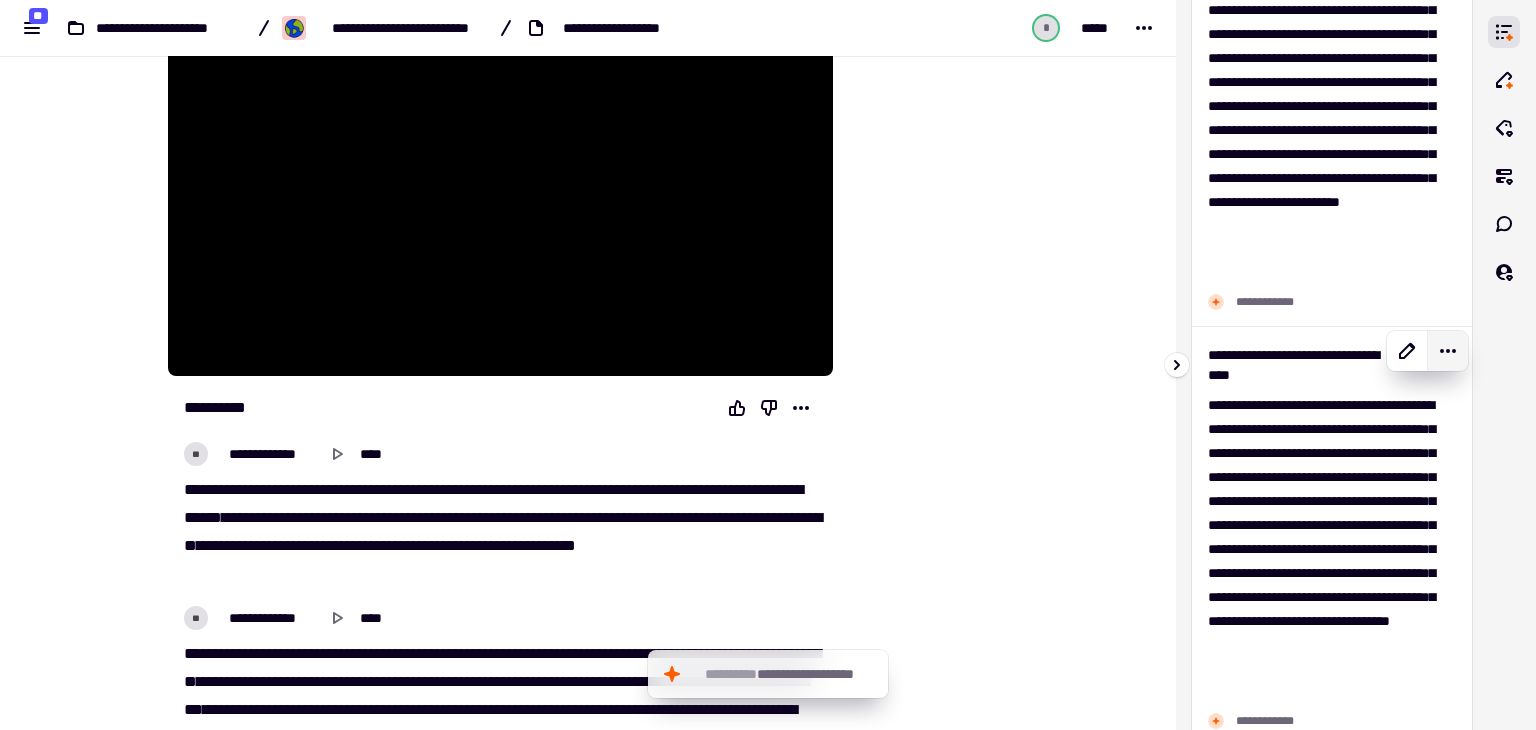 click 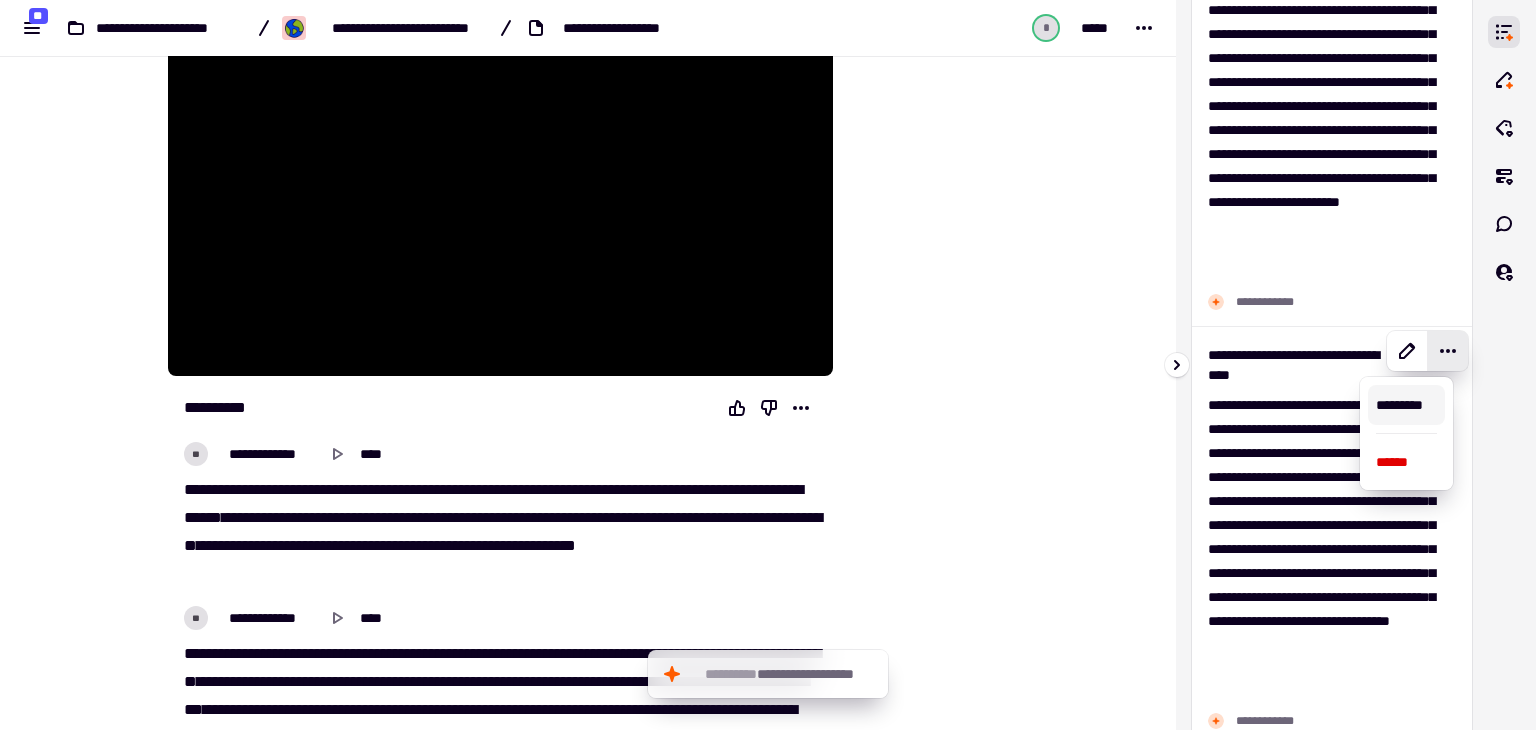 click on "*********" at bounding box center [1406, 405] 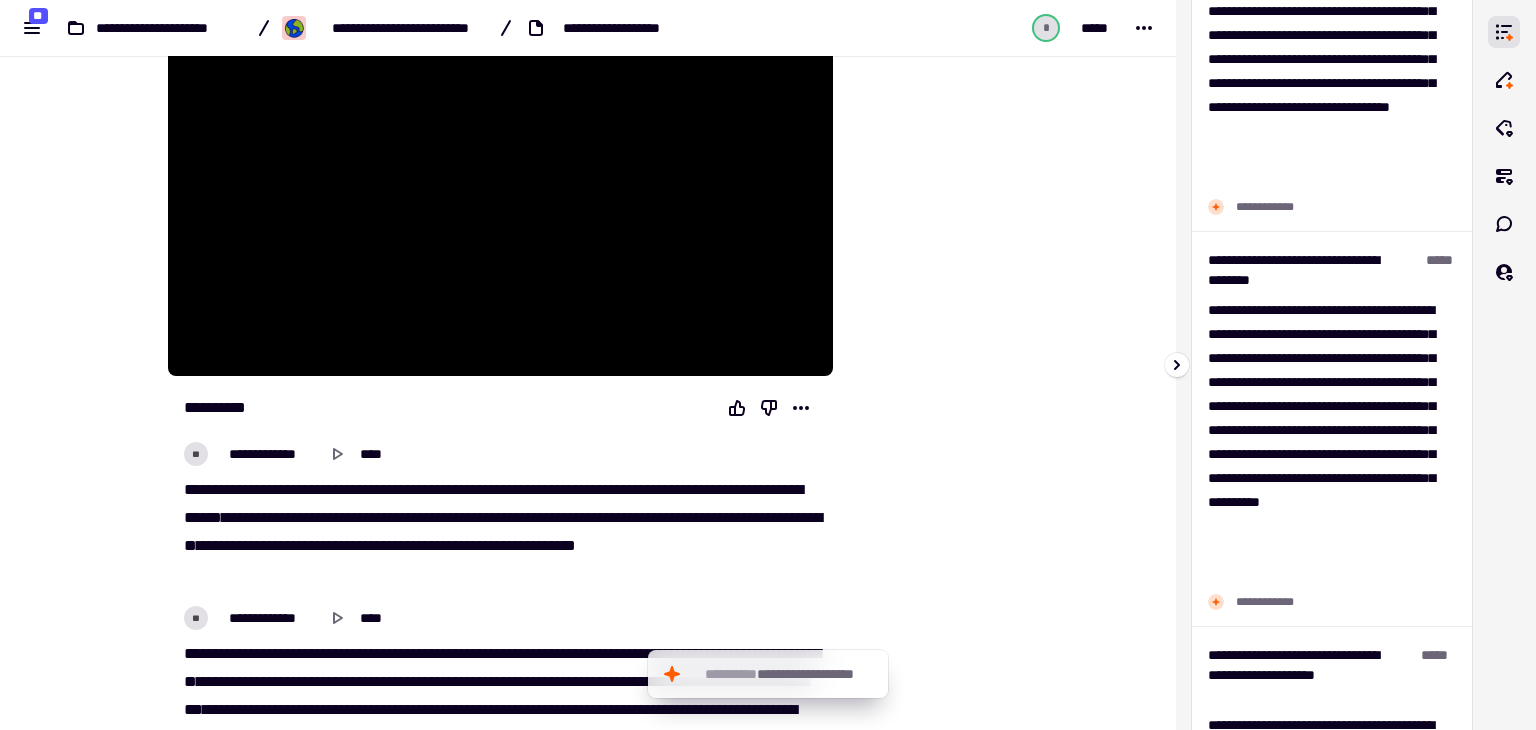 scroll, scrollTop: 1484, scrollLeft: 0, axis: vertical 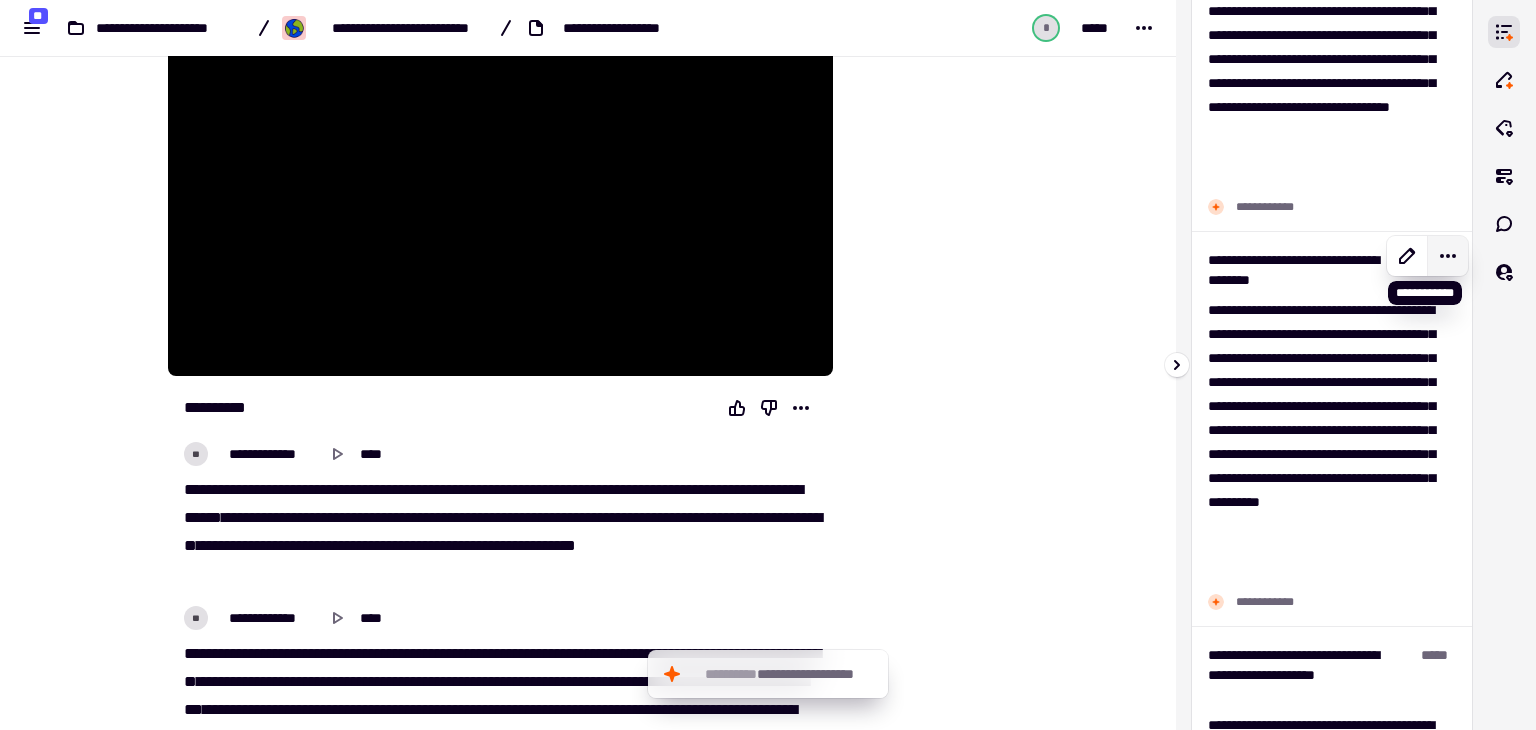 click 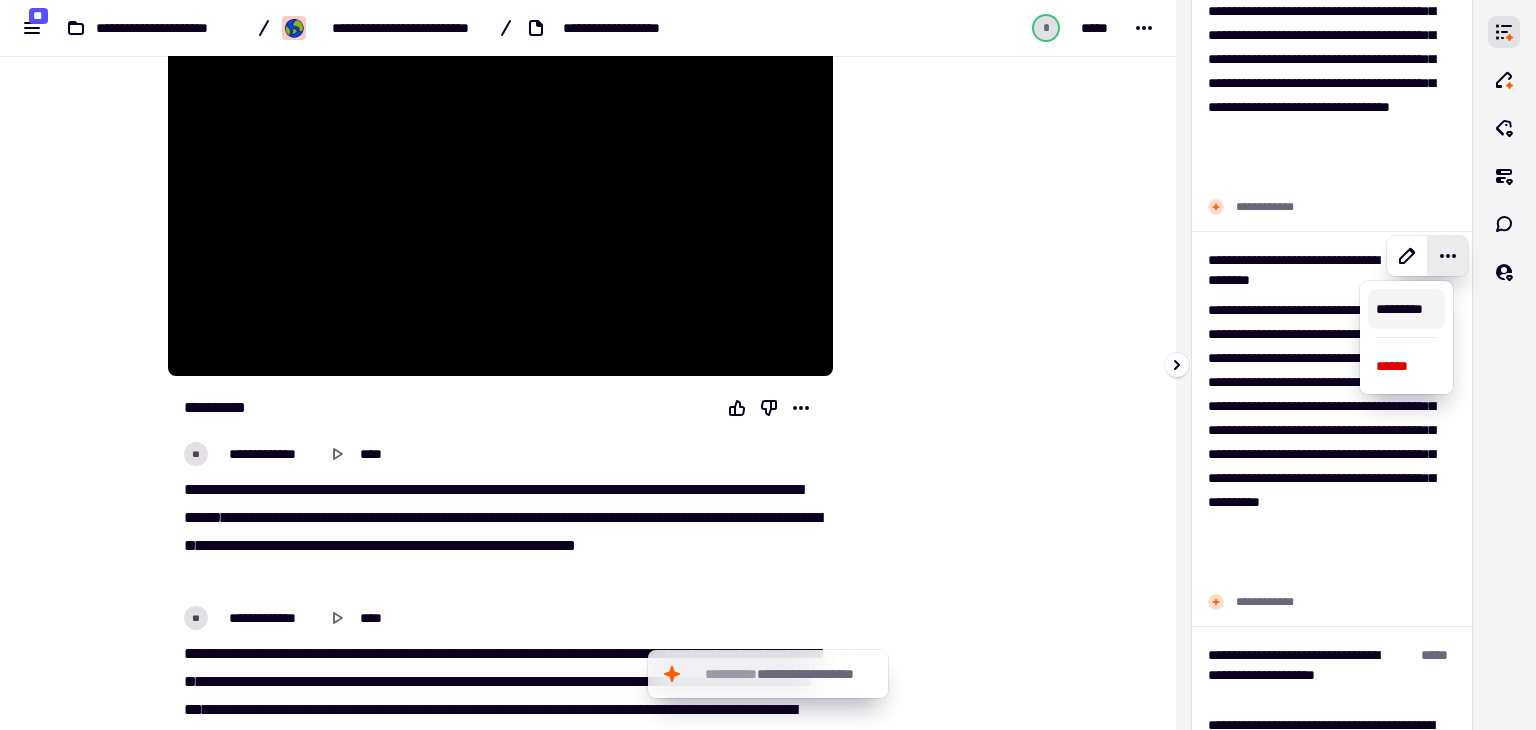 click on "*********" at bounding box center [1406, 309] 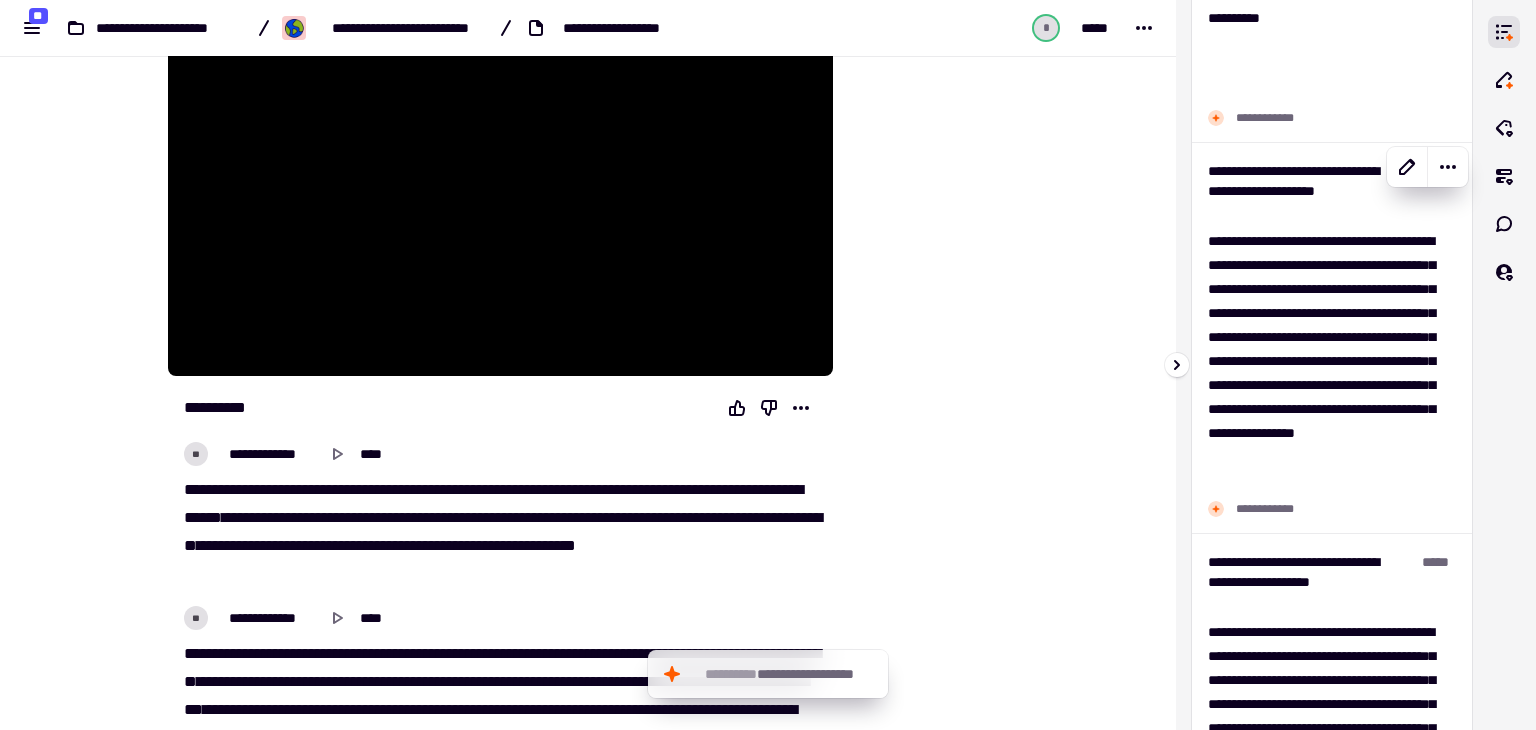 scroll, scrollTop: 1986, scrollLeft: 0, axis: vertical 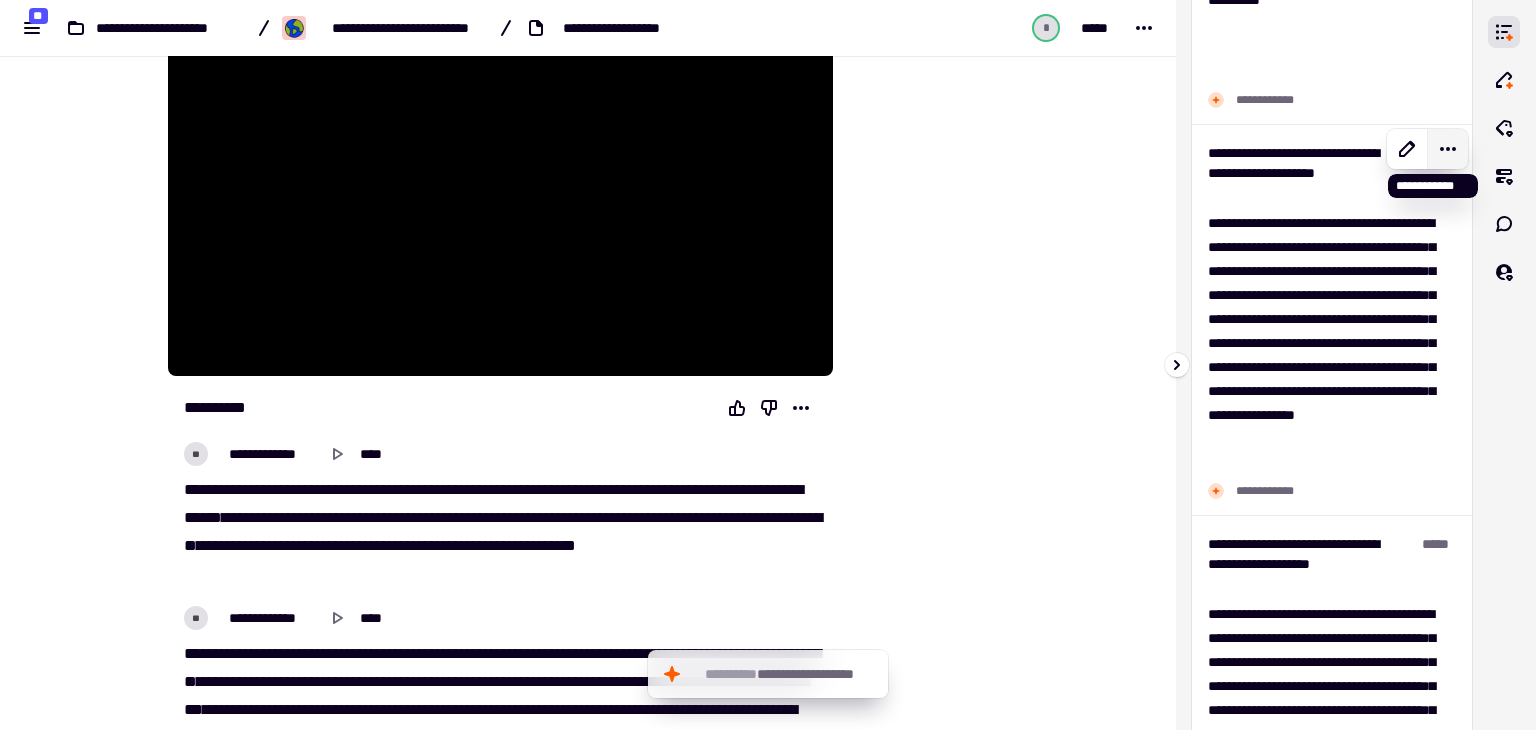 click 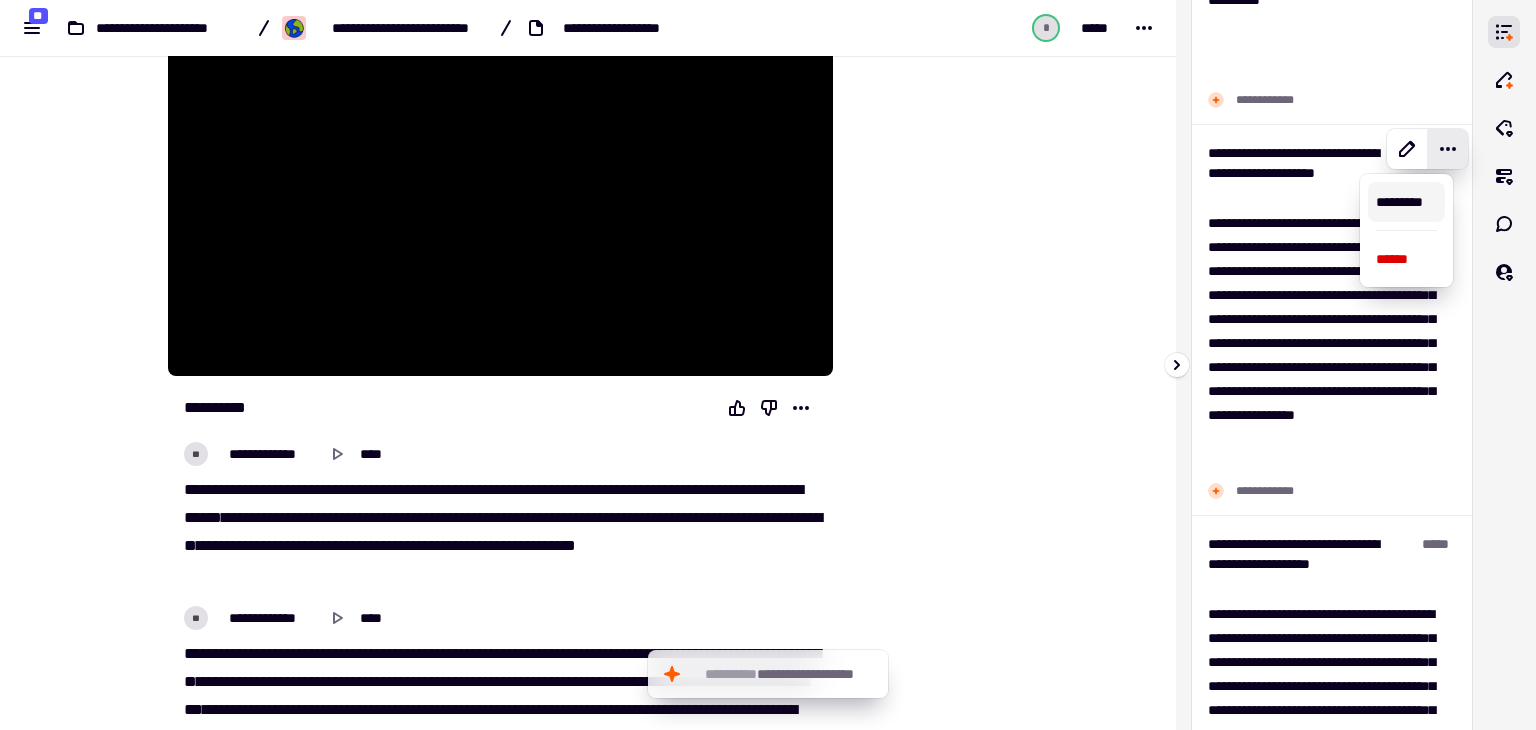 click on "*********" at bounding box center [1406, 202] 